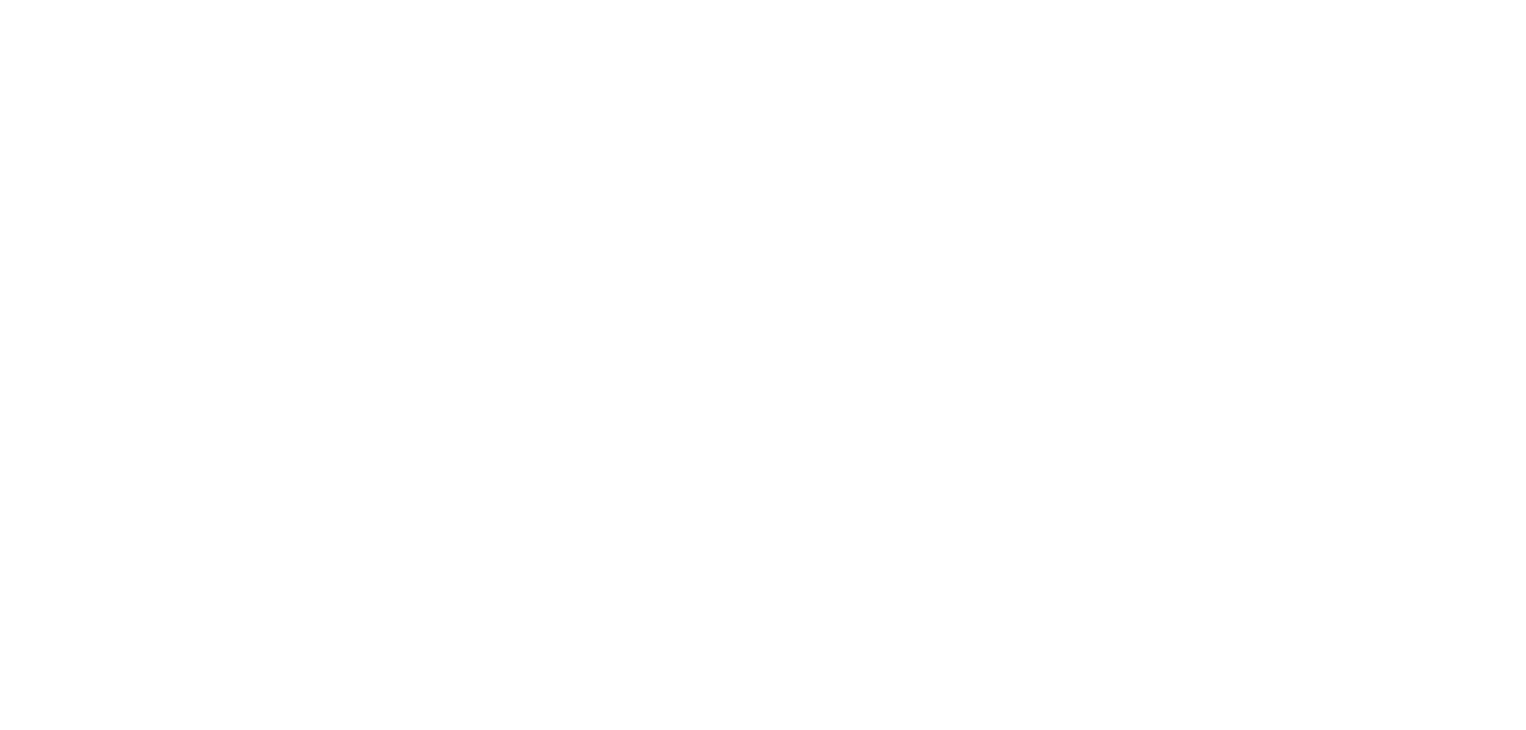 scroll, scrollTop: 0, scrollLeft: 0, axis: both 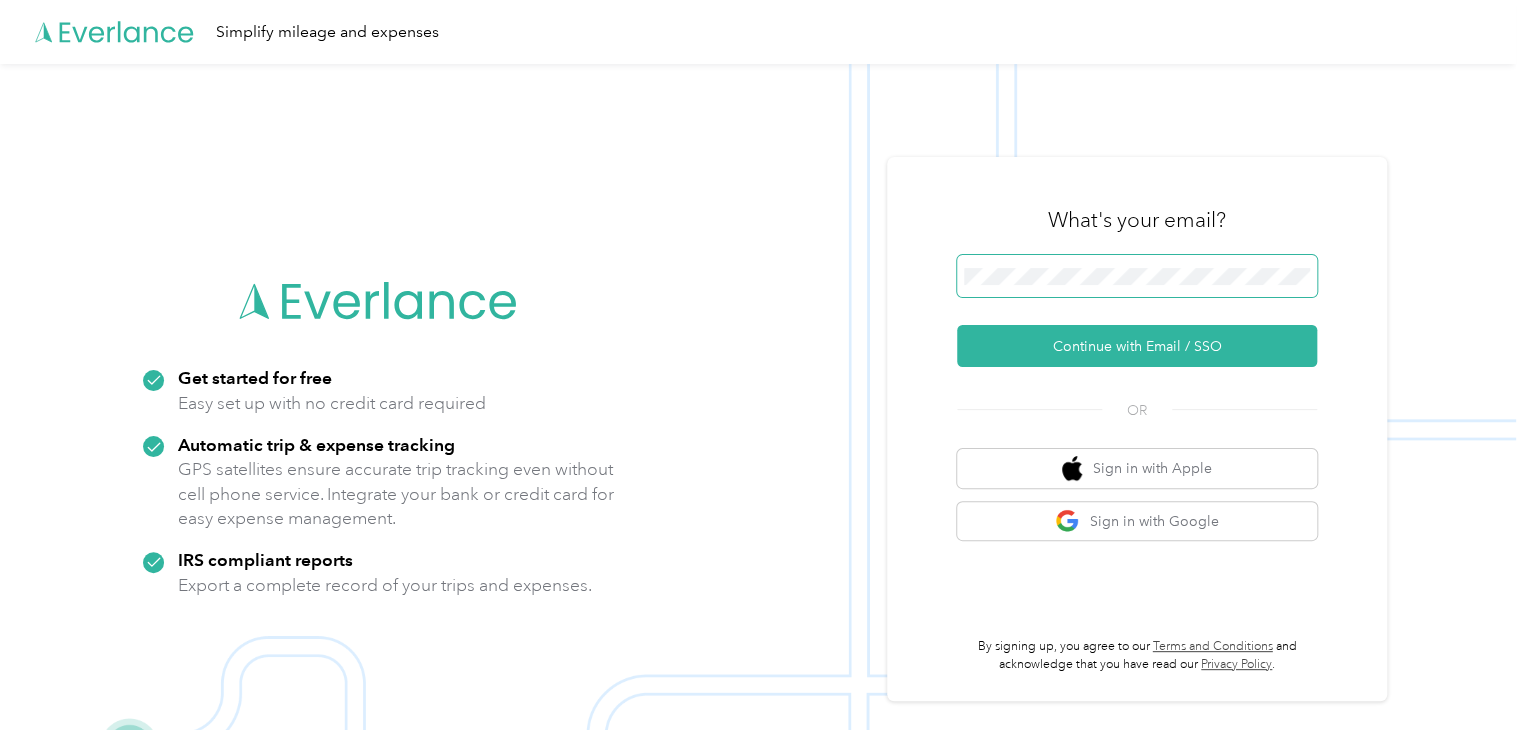click at bounding box center (1137, 276) 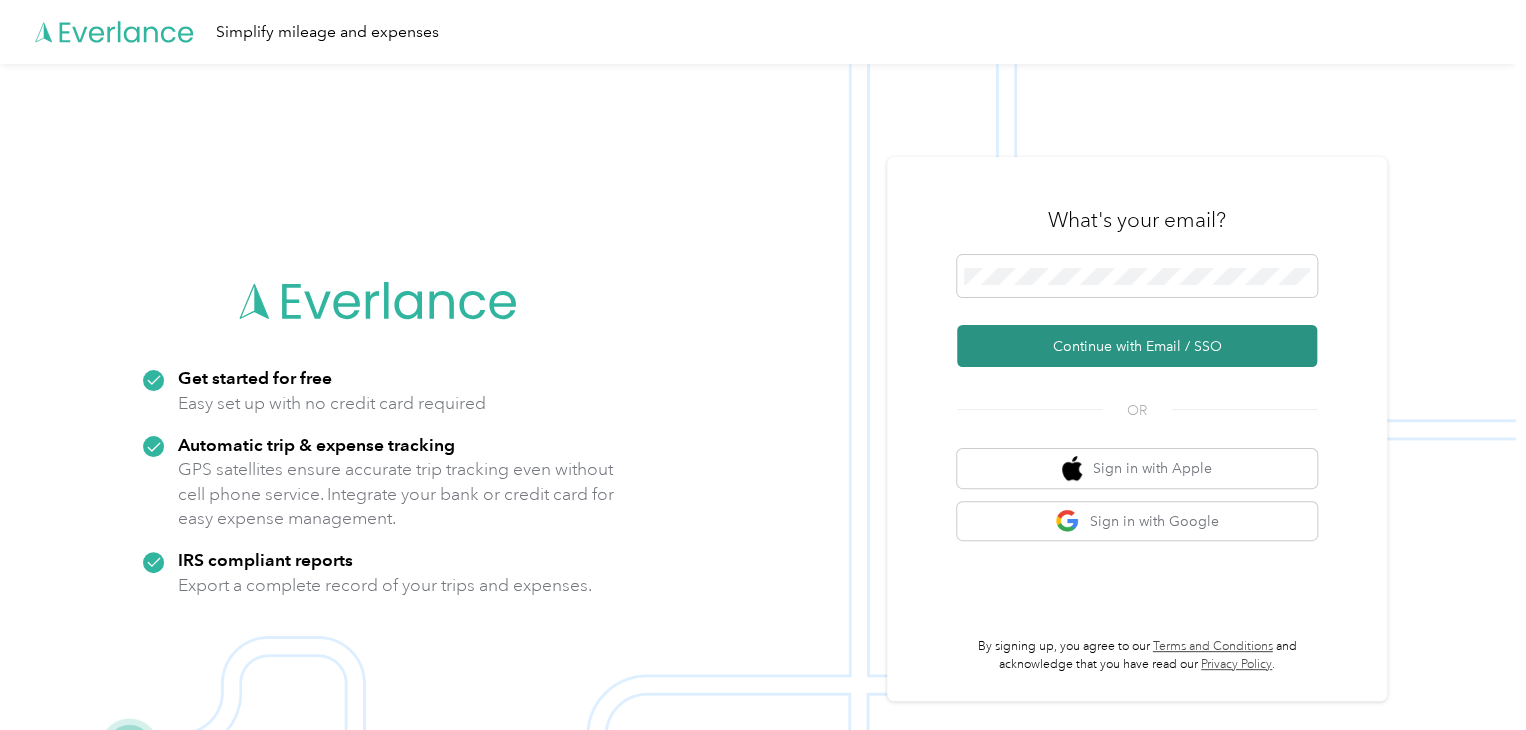 click on "Continue with Email / SSO" at bounding box center (1137, 346) 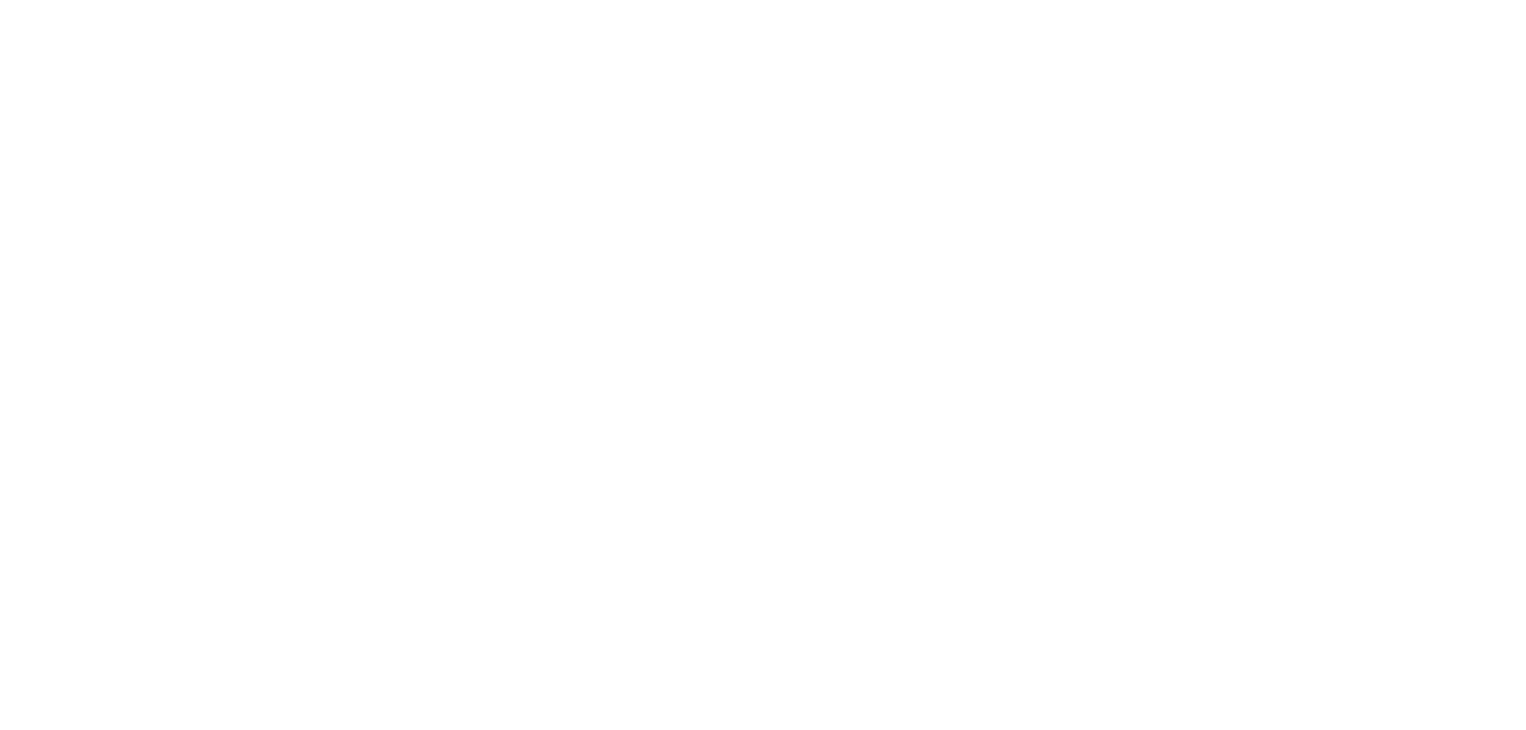 scroll, scrollTop: 0, scrollLeft: 0, axis: both 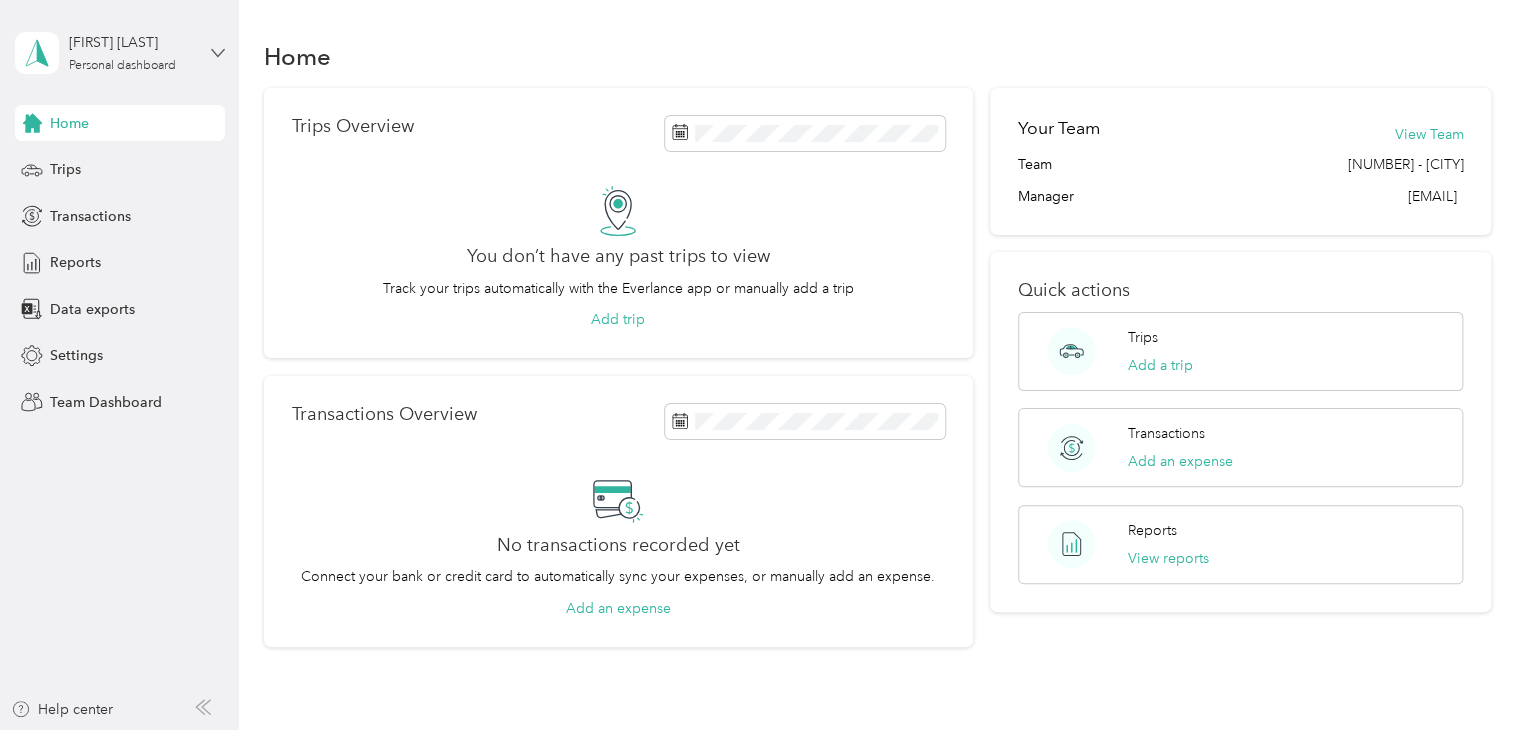 click 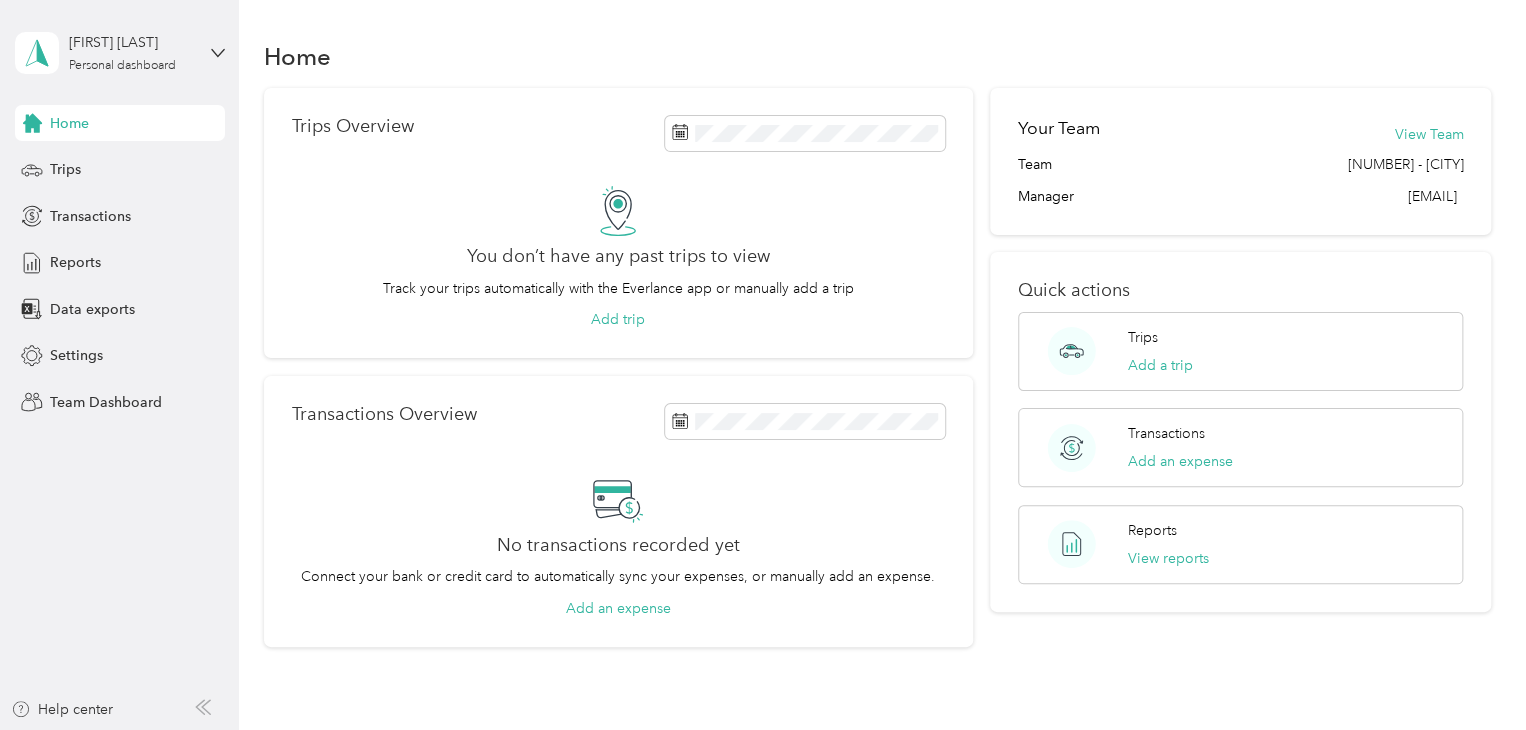 click on "Team dashboard" at bounding box center (167, 164) 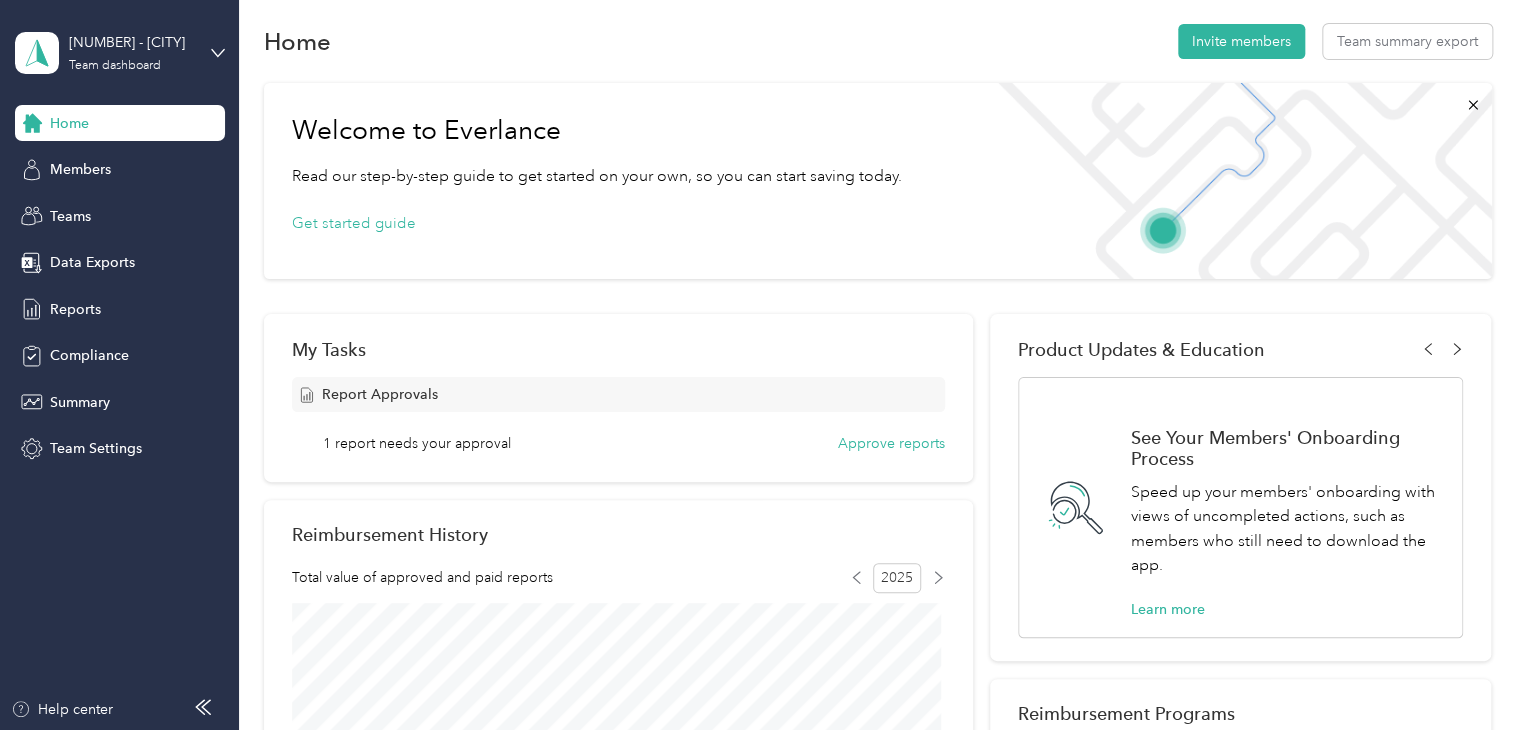 scroll, scrollTop: 16, scrollLeft: 0, axis: vertical 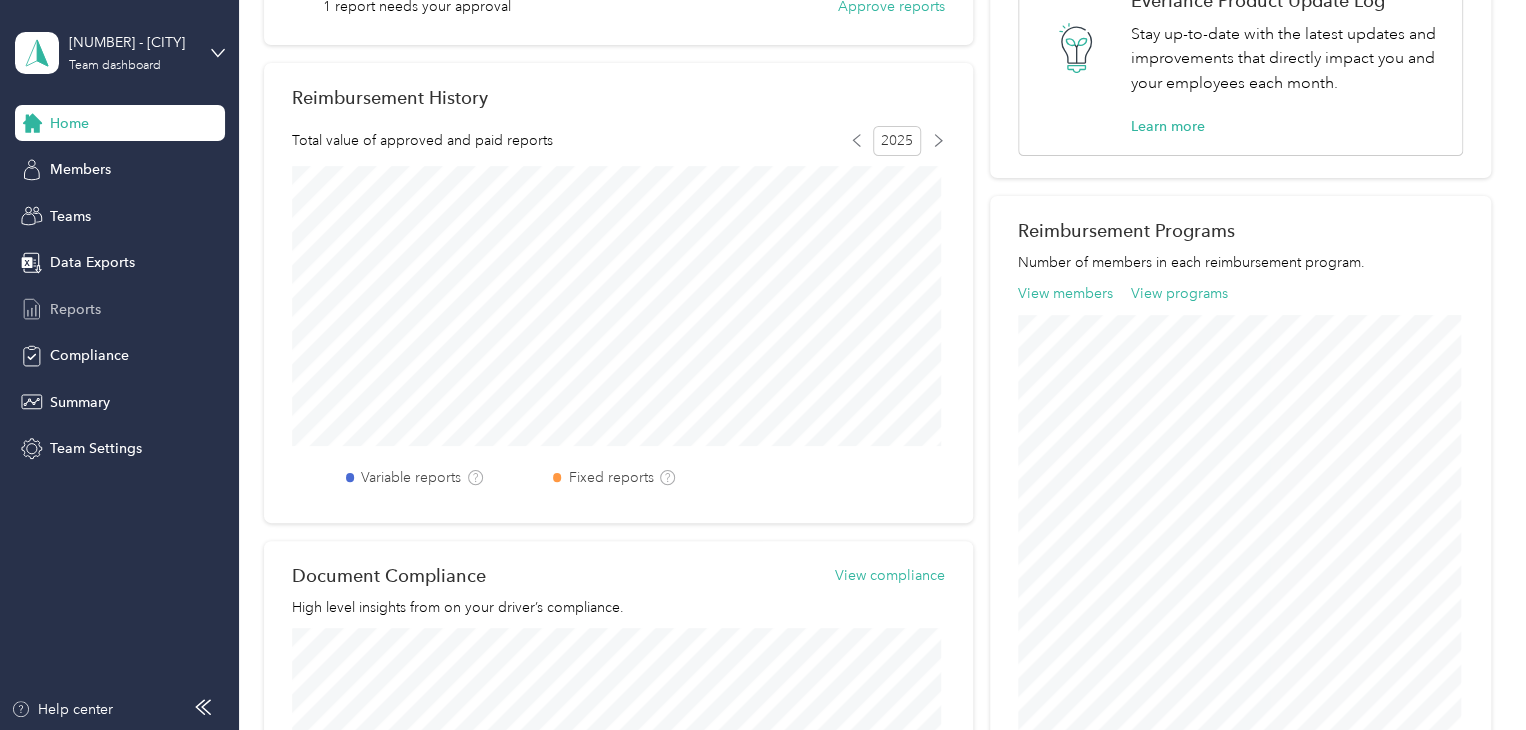 click on "Reports" at bounding box center (120, 309) 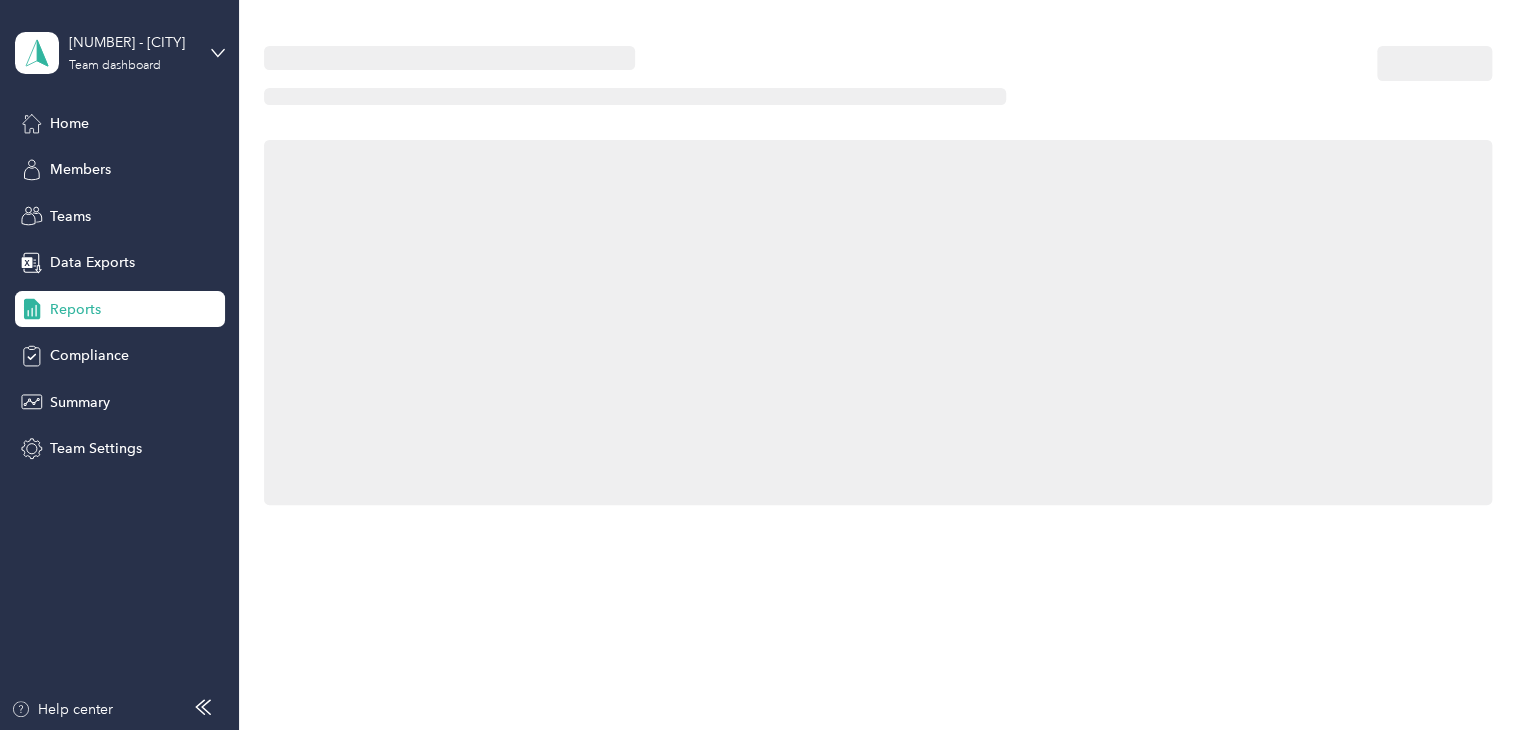 scroll, scrollTop: 0, scrollLeft: 0, axis: both 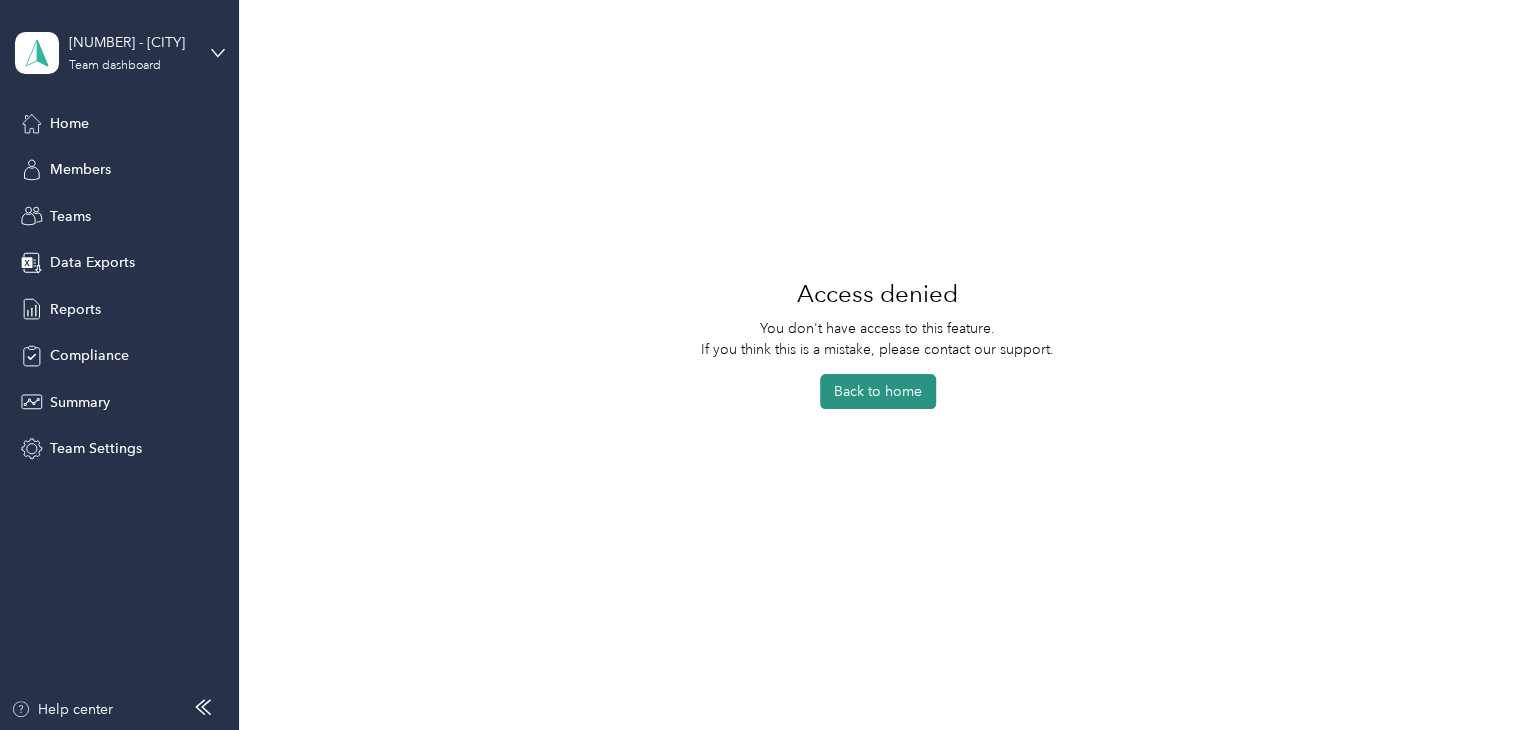 click on "Back to home" at bounding box center (878, 391) 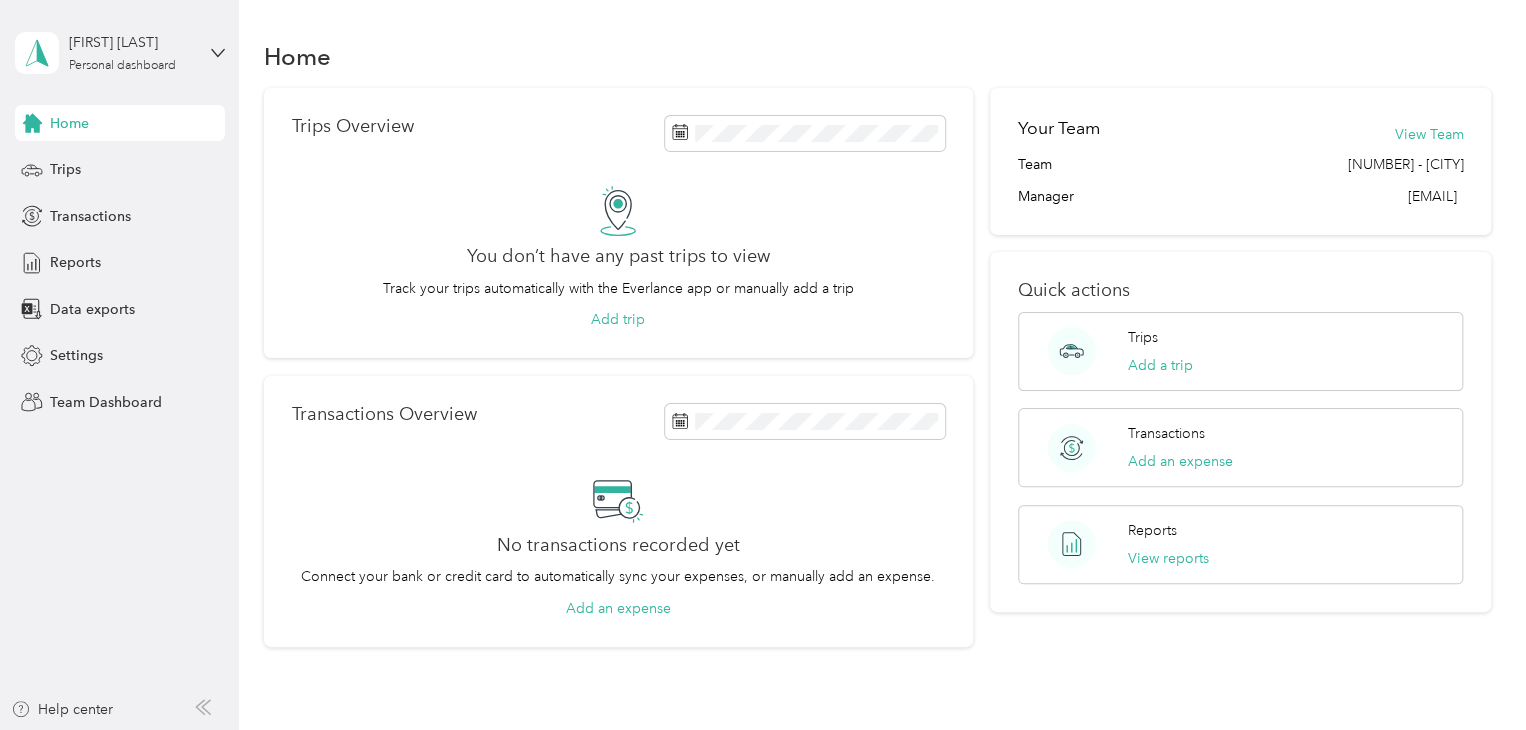 click on "[FIRST] [LAST] Personal dashboard" at bounding box center [120, 53] 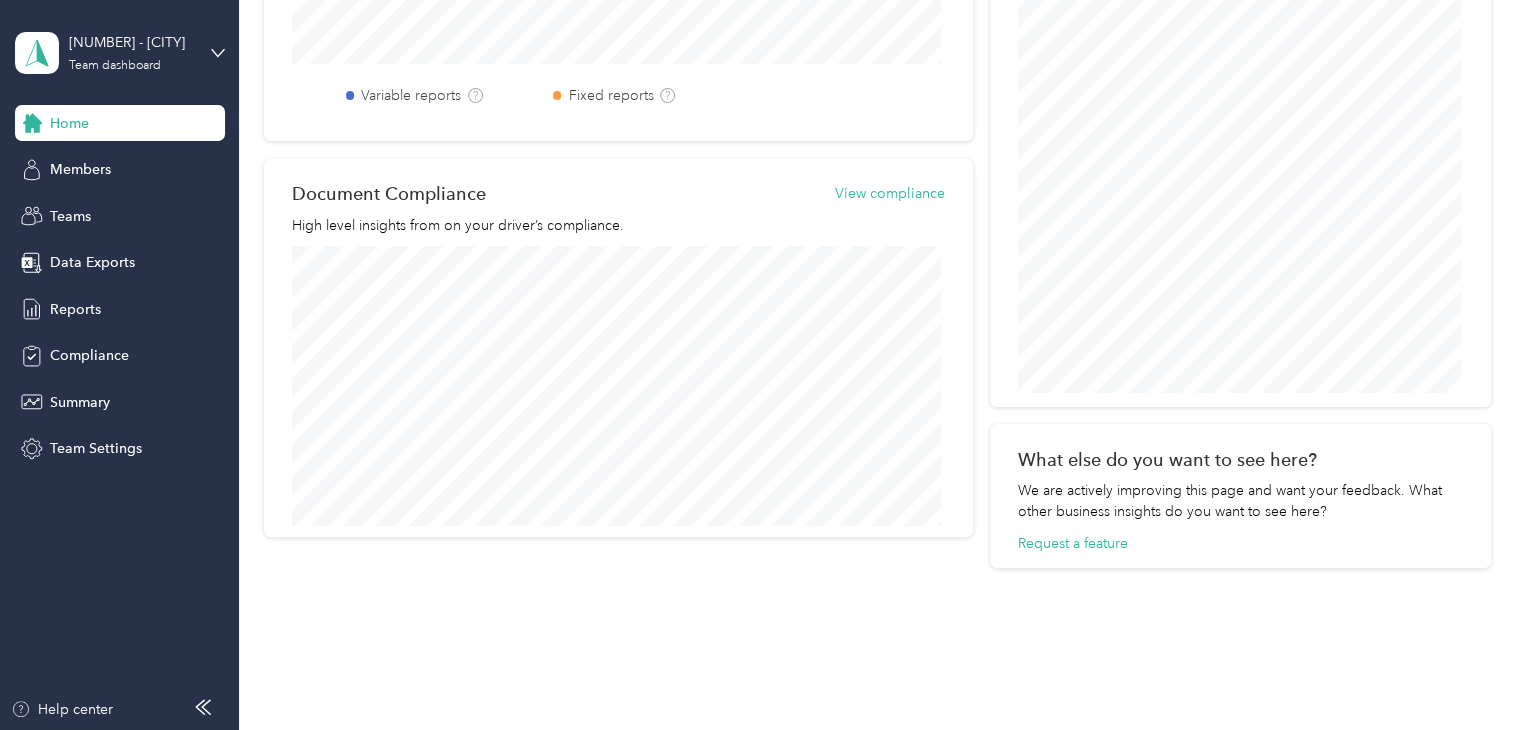 scroll, scrollTop: 878, scrollLeft: 0, axis: vertical 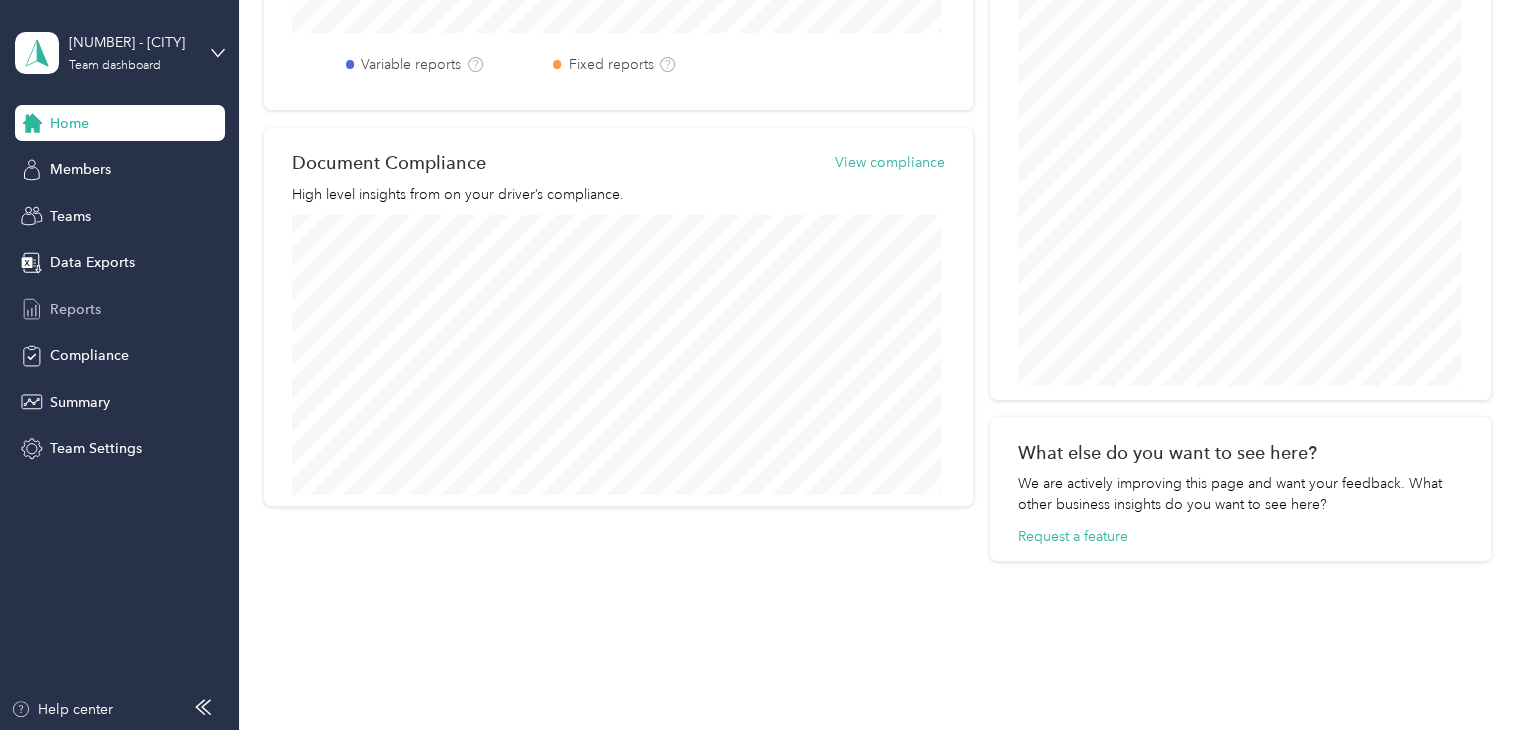 click on "Reports" at bounding box center (75, 309) 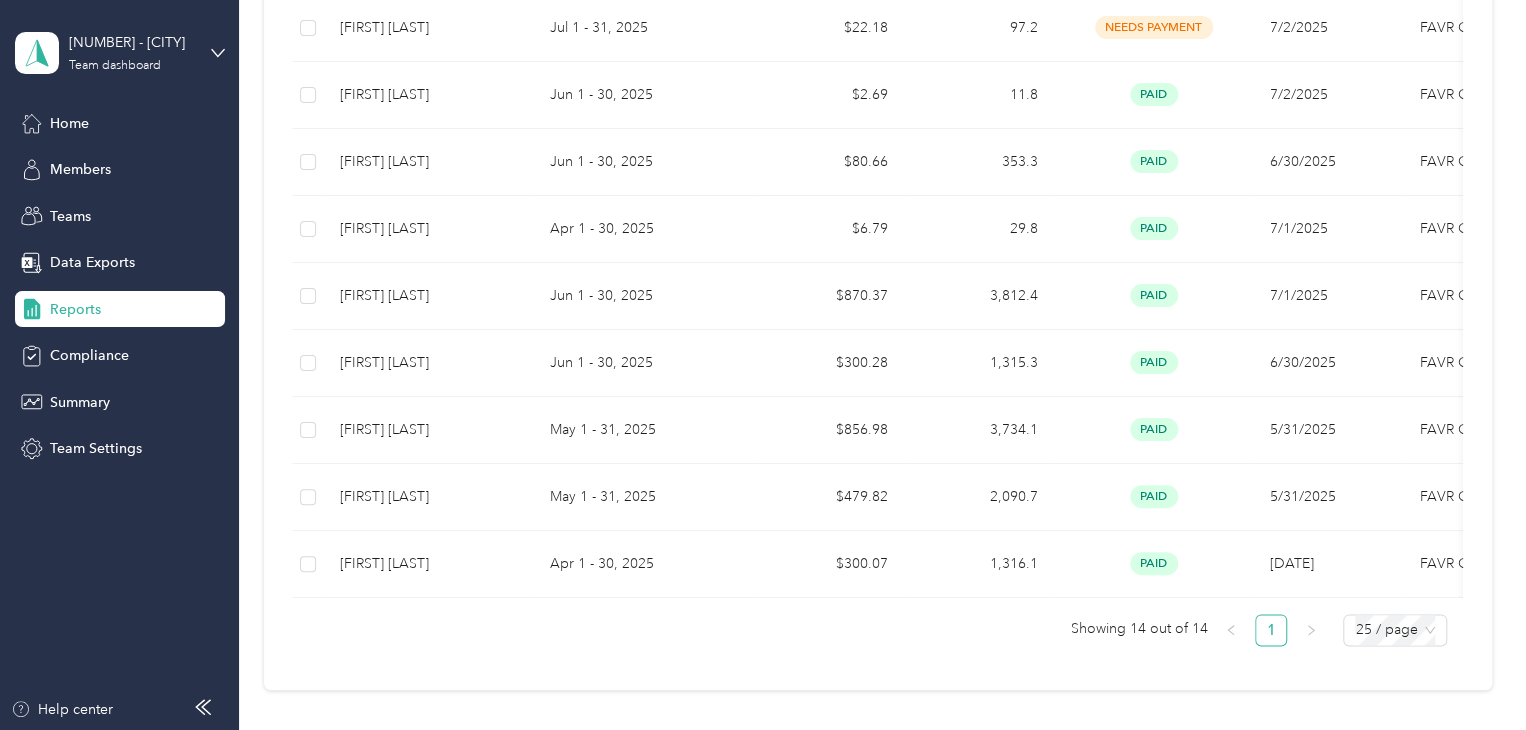 scroll, scrollTop: 808, scrollLeft: 0, axis: vertical 